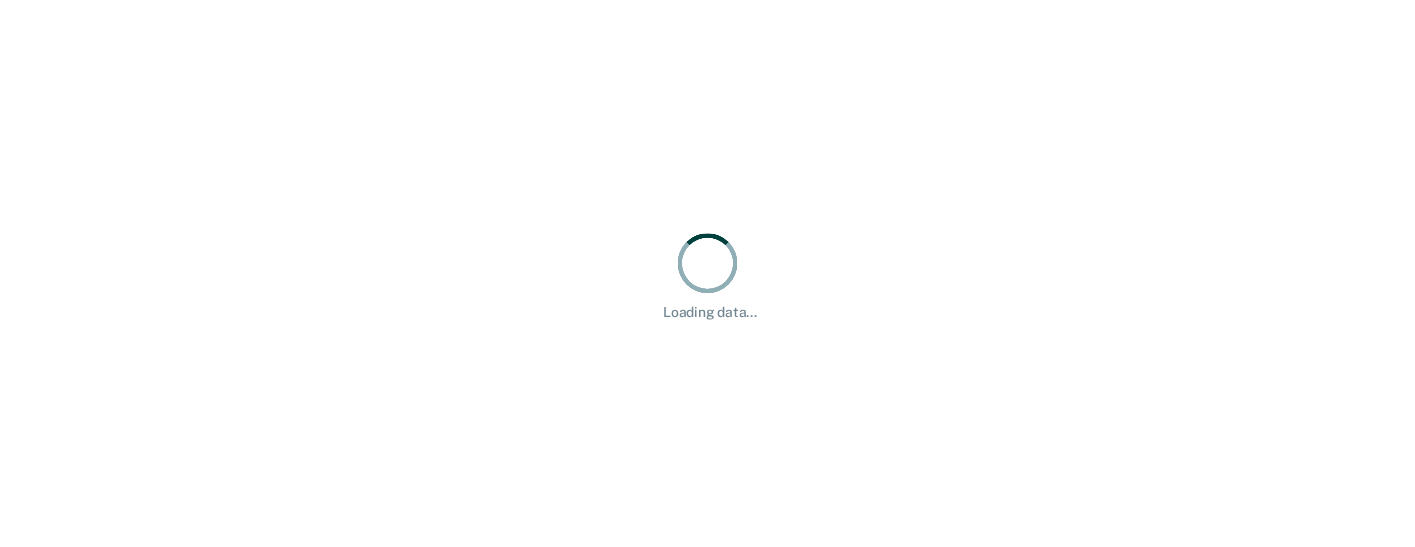 scroll, scrollTop: 0, scrollLeft: 0, axis: both 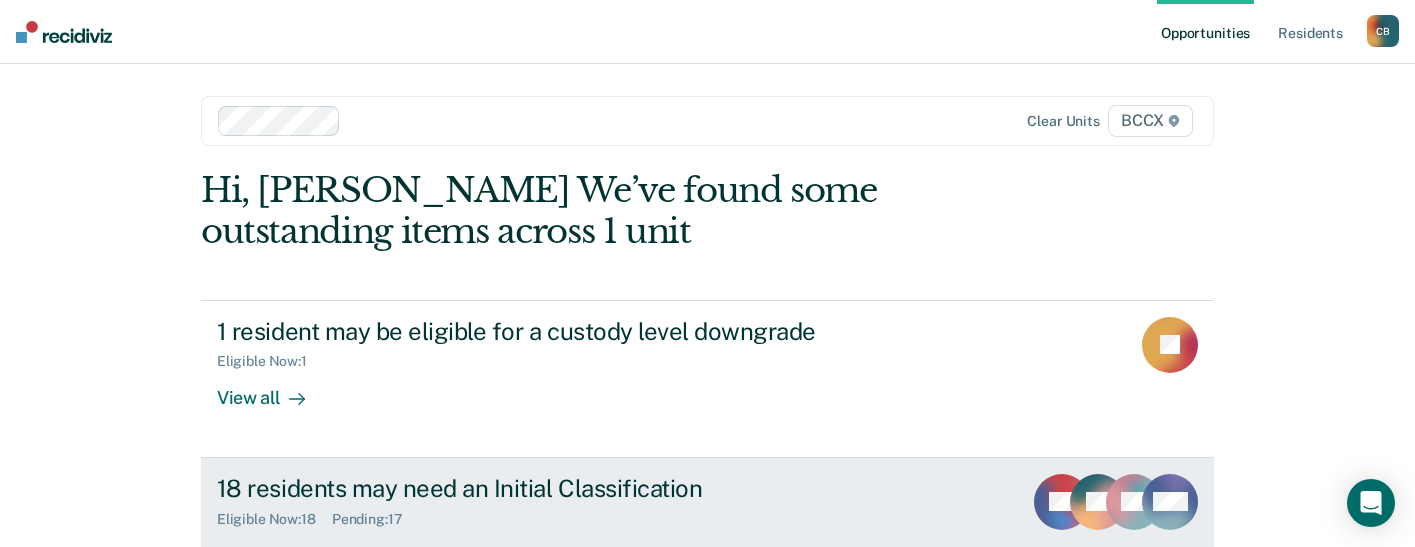 click on "18  residents may need an Initial Classification" at bounding box center (568, 488) 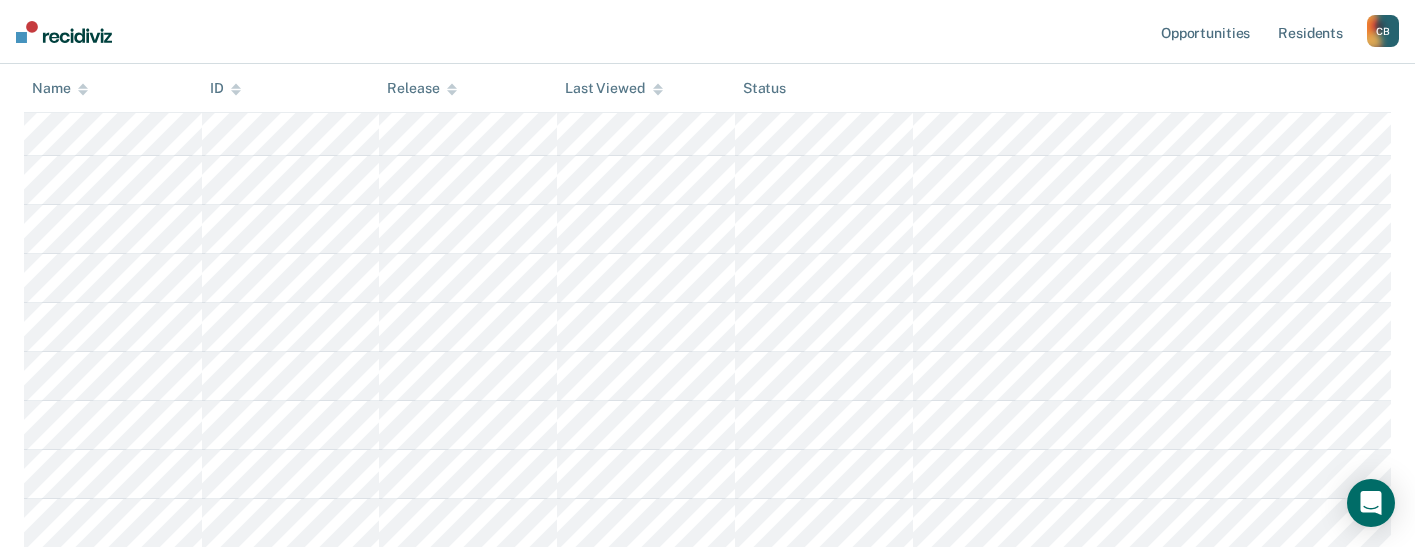 scroll, scrollTop: 540, scrollLeft: 0, axis: vertical 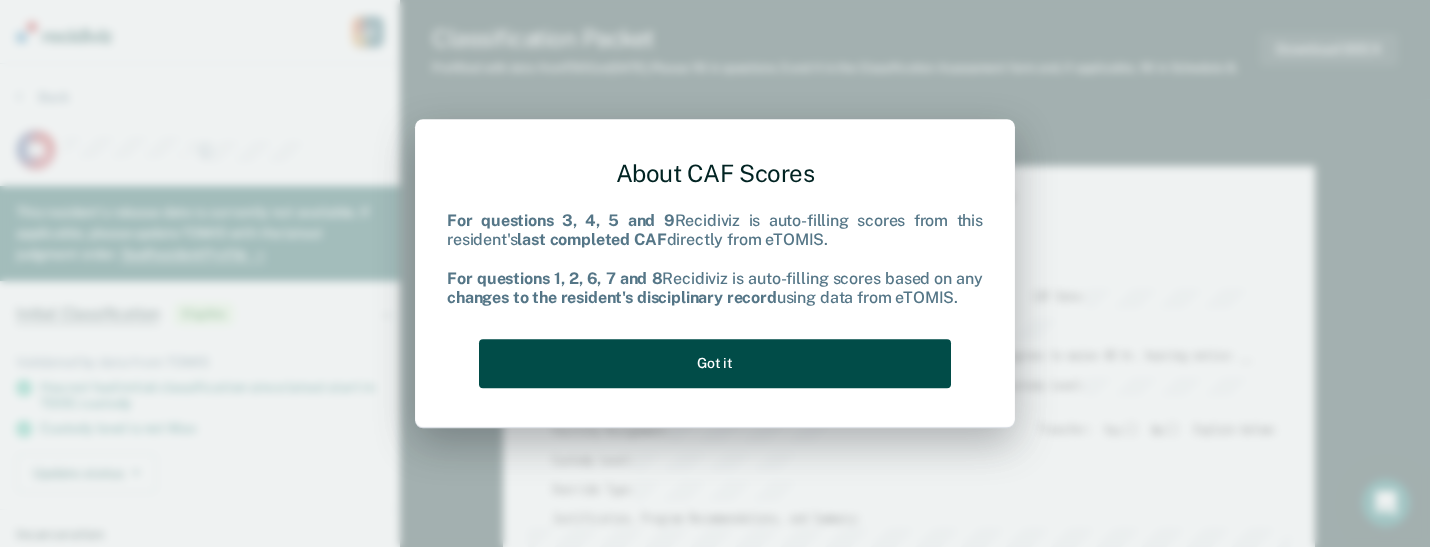 click on "Got it" at bounding box center [715, 363] 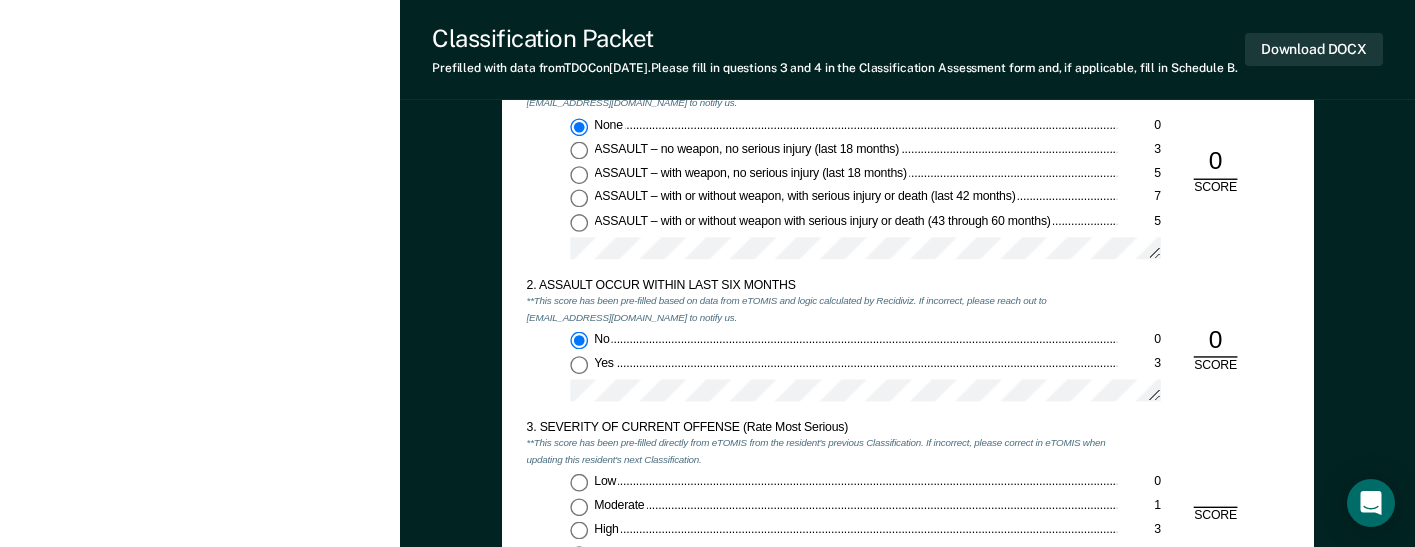 scroll, scrollTop: 1600, scrollLeft: 0, axis: vertical 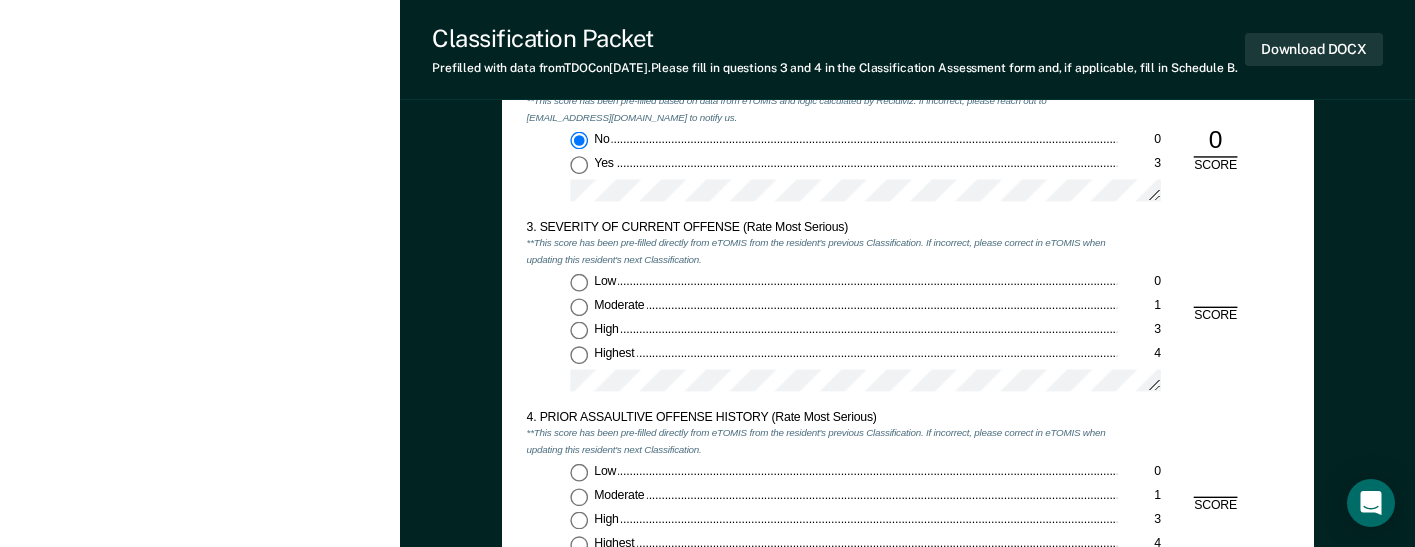 click on "Highest 4" at bounding box center (579, 355) 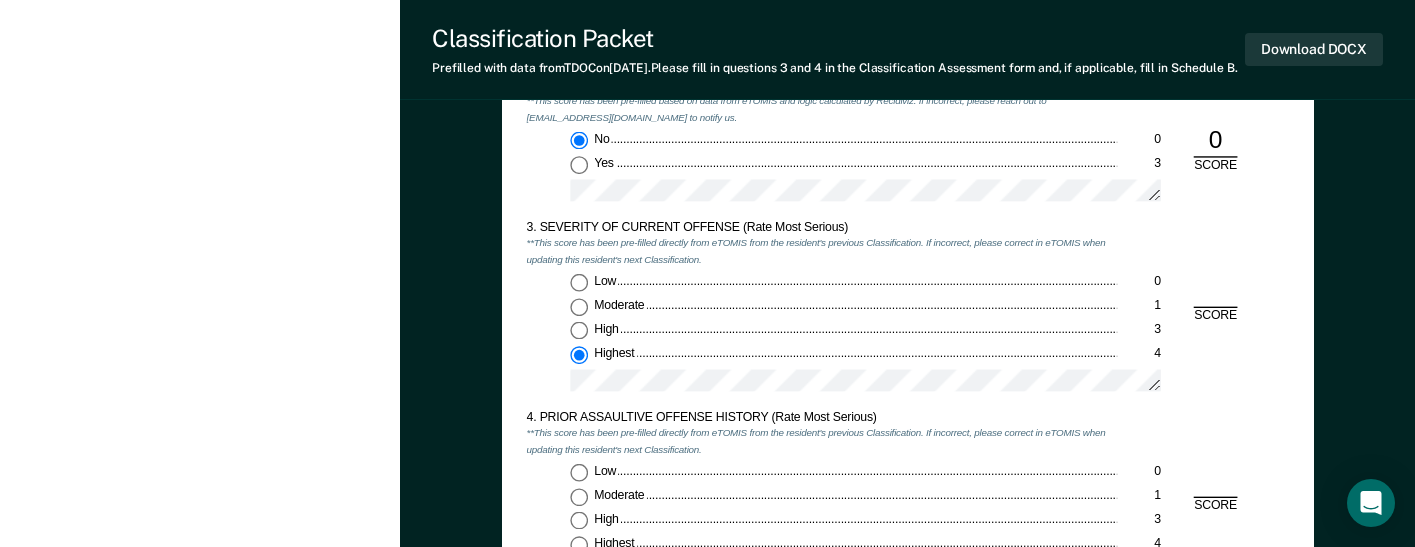 type on "x" 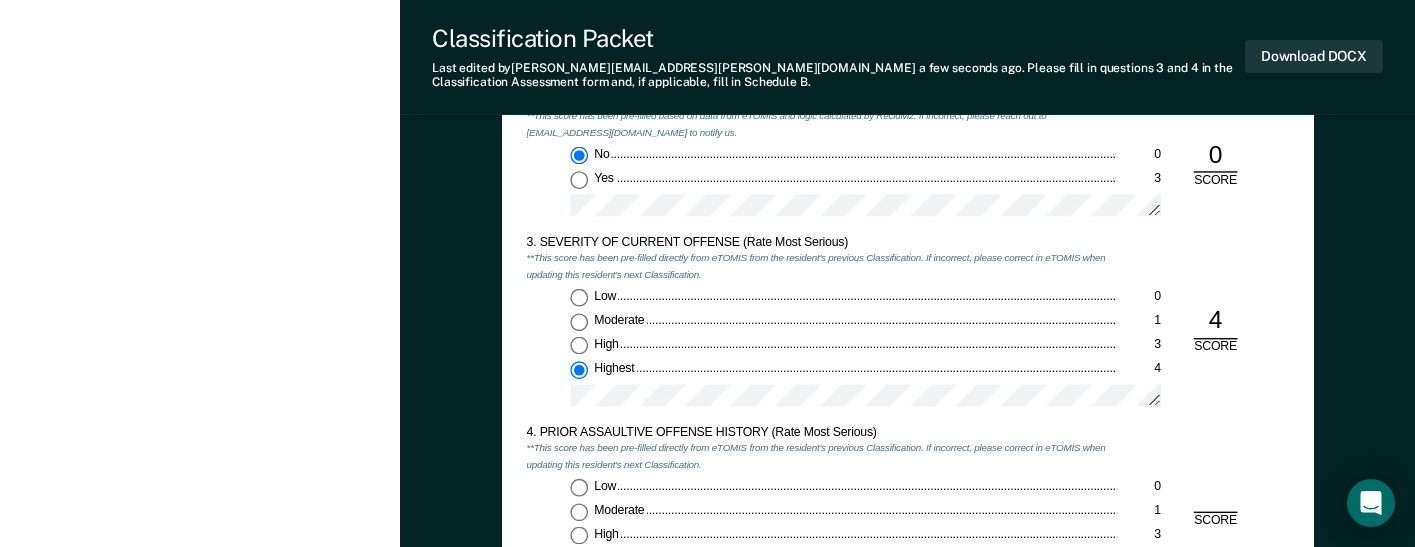 click on "Low 0" at bounding box center [579, 488] 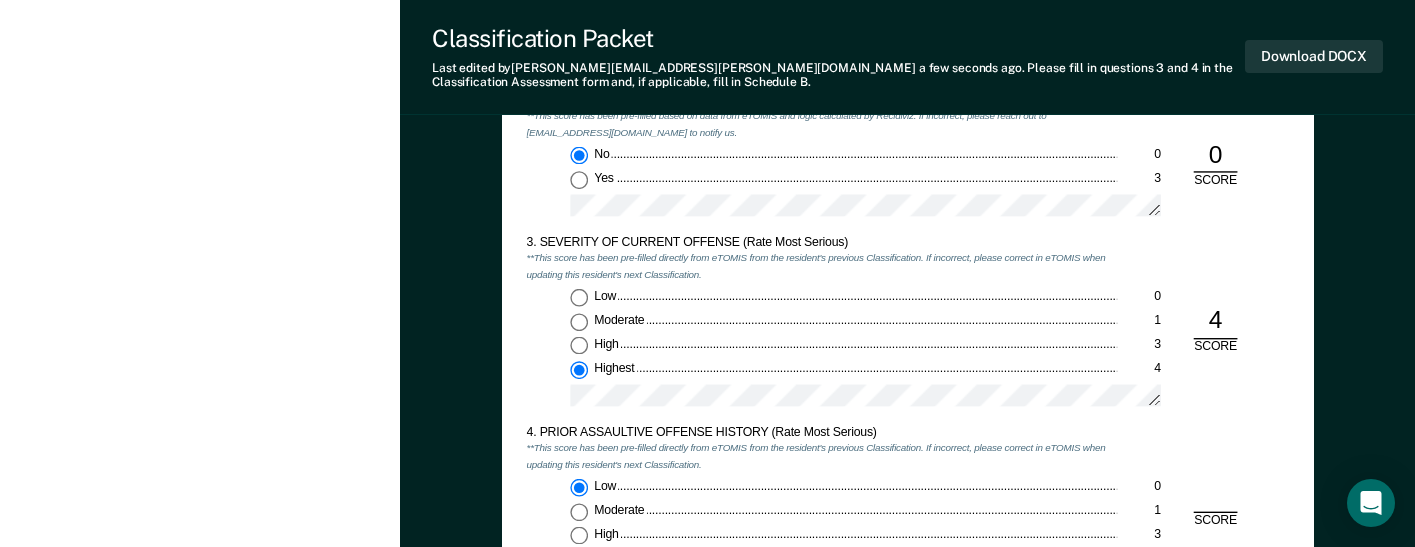 type on "x" 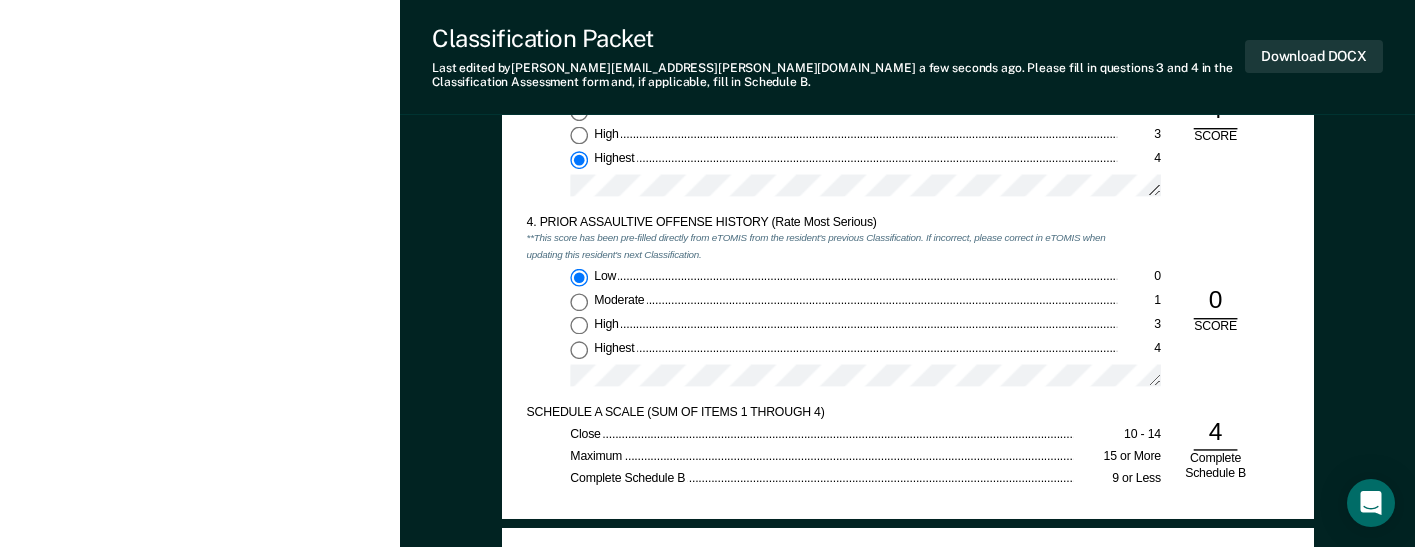scroll, scrollTop: 2000, scrollLeft: 0, axis: vertical 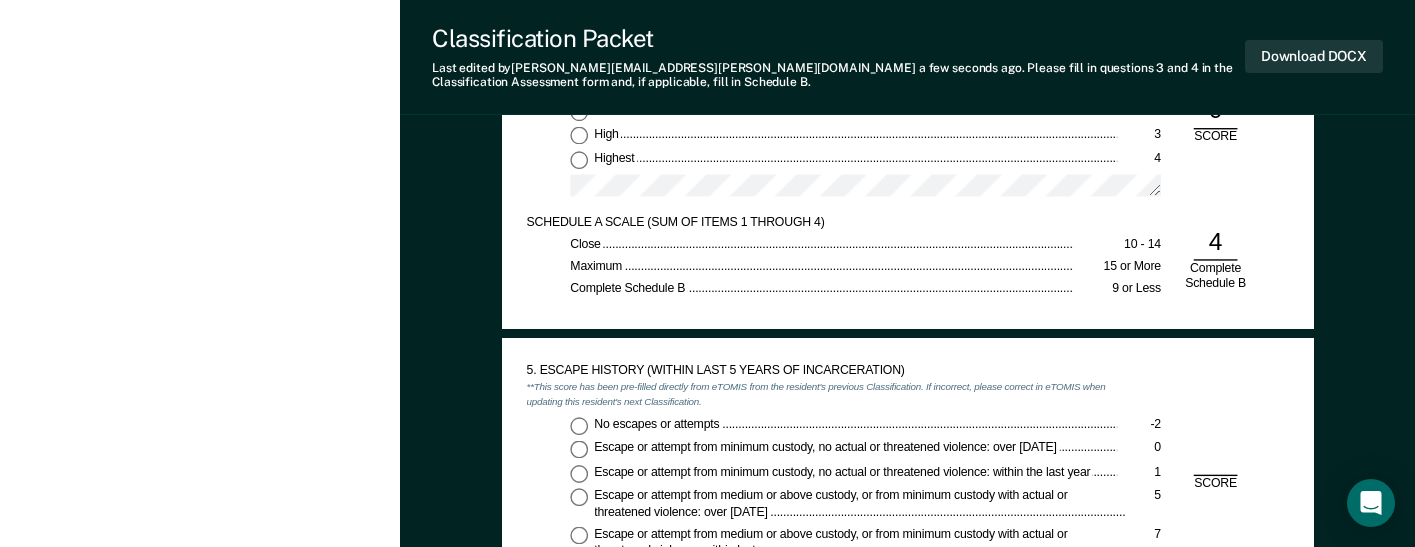 click on "No escapes or attempts -2" at bounding box center [865, 426] 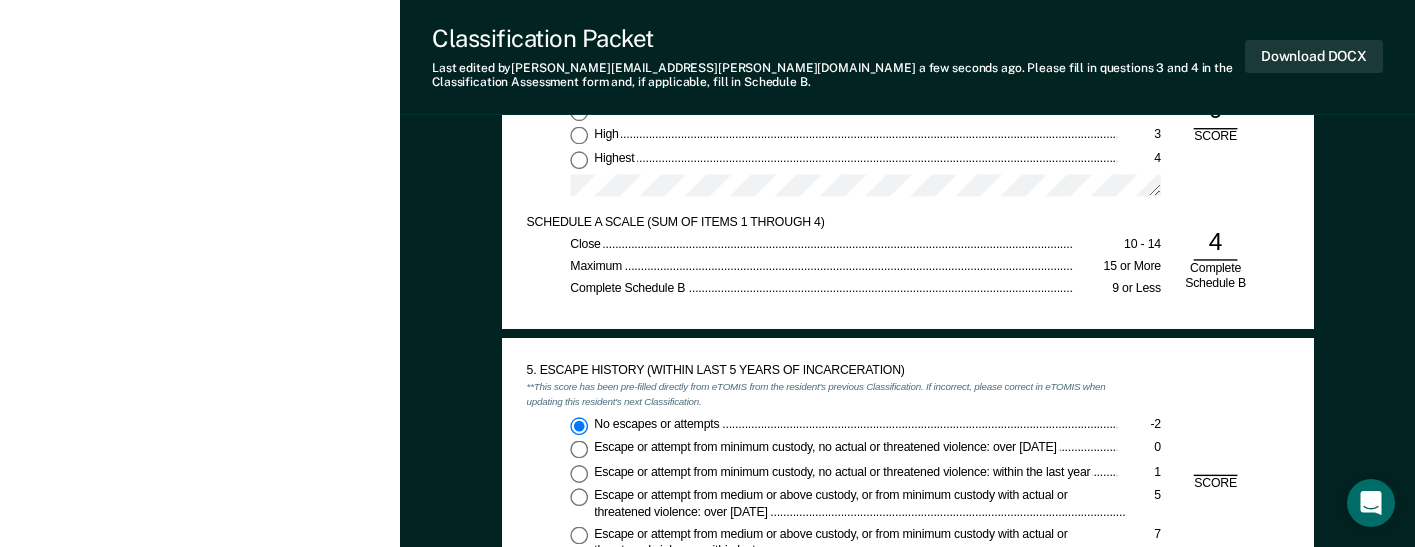 type on "x" 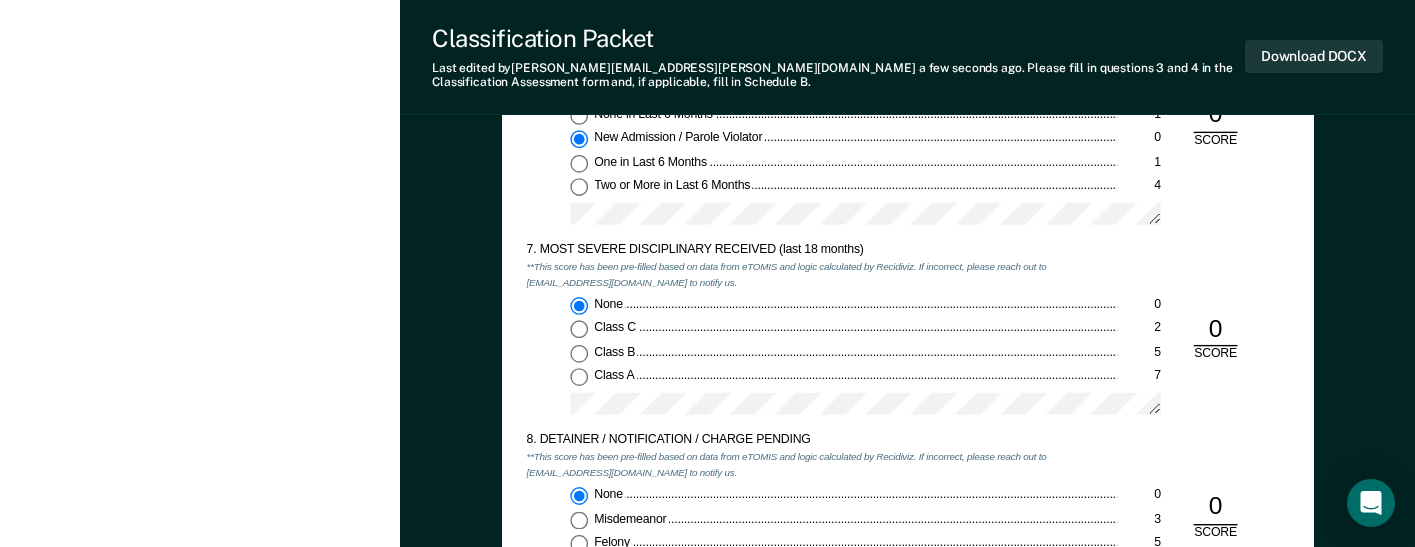 scroll, scrollTop: 2900, scrollLeft: 0, axis: vertical 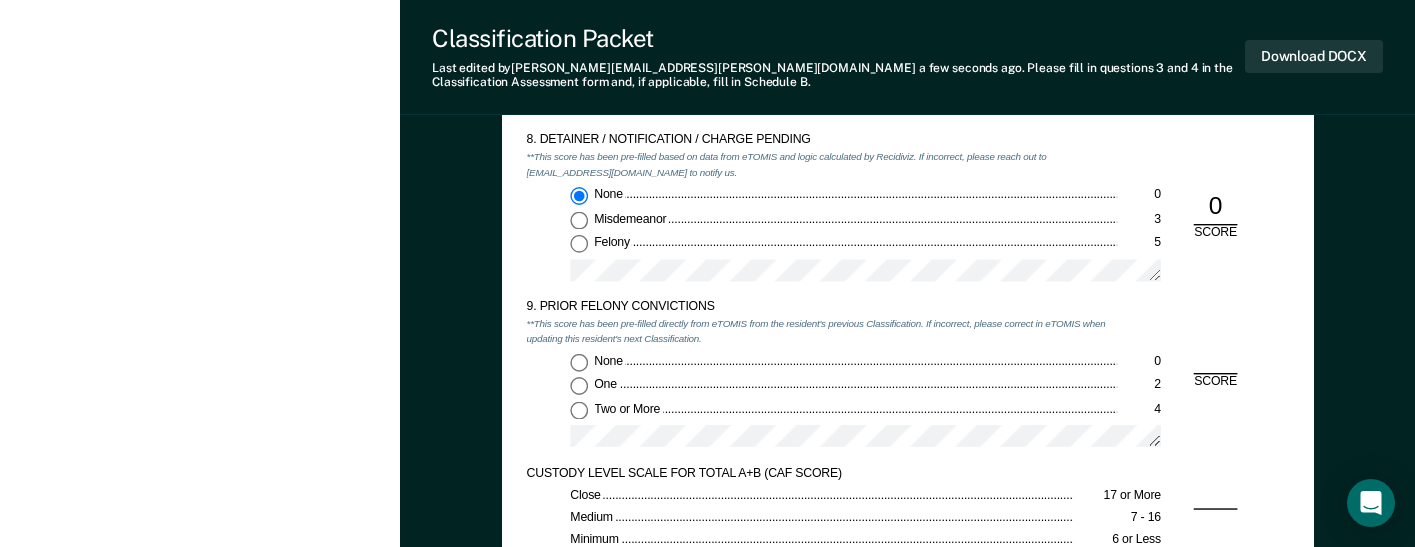 click on "Two or More 4" at bounding box center [579, 410] 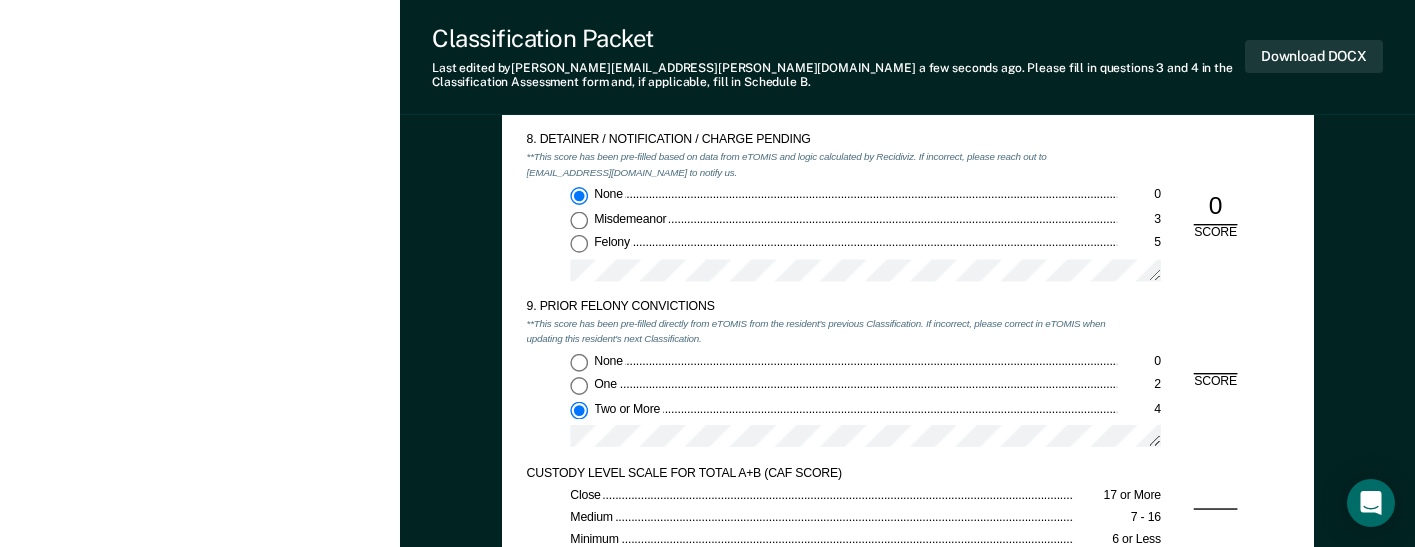 type on "x" 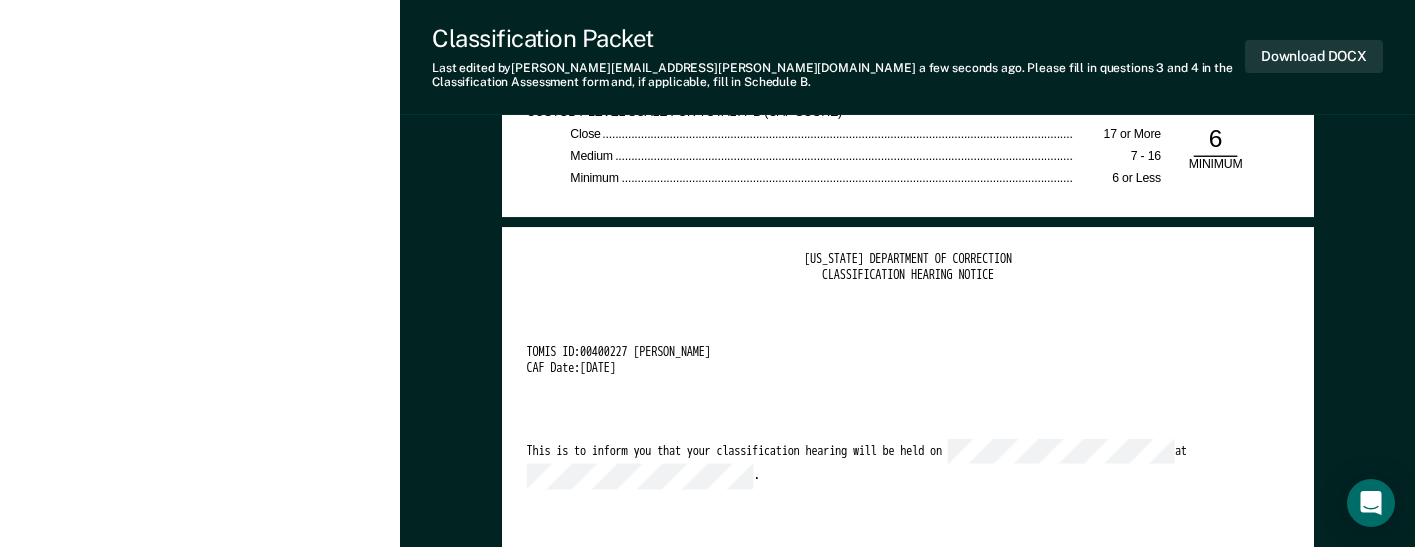scroll, scrollTop: 3300, scrollLeft: 0, axis: vertical 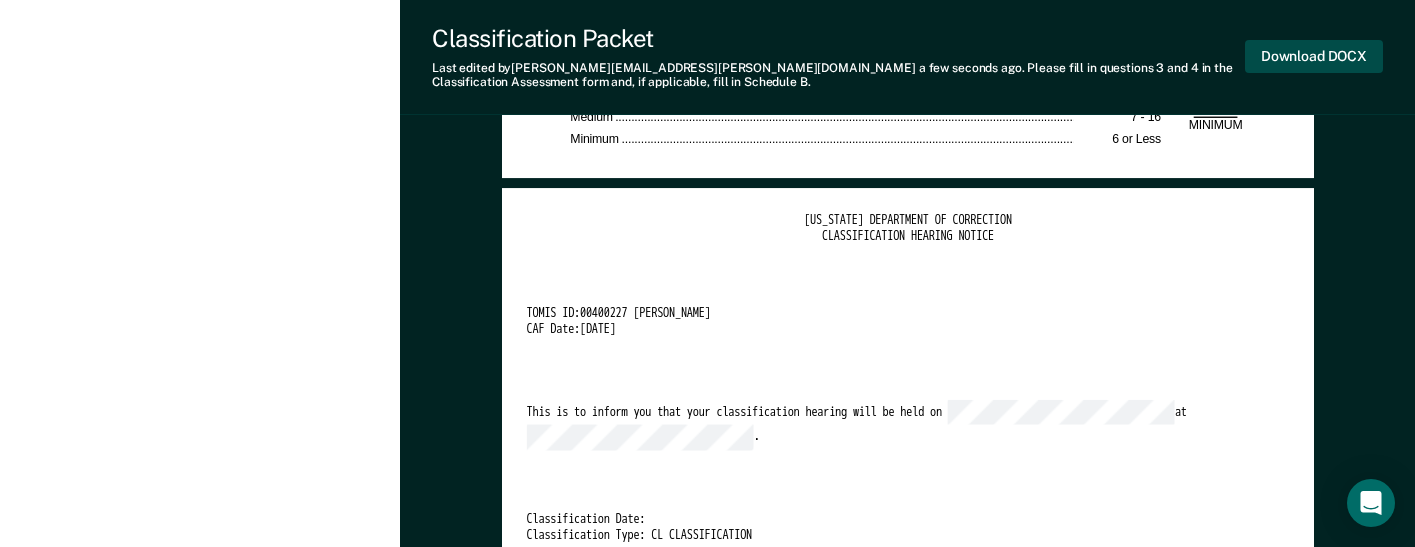 click on "Download DOCX" at bounding box center (1314, 56) 